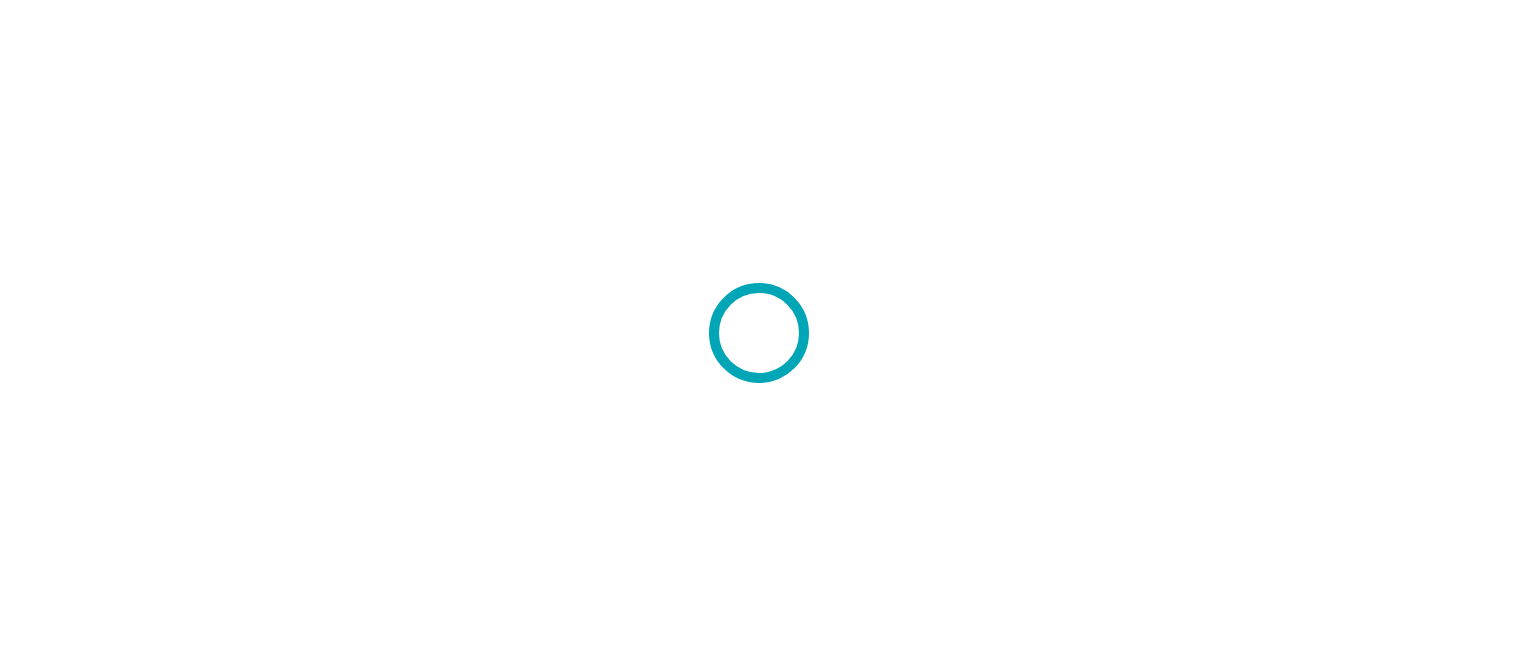 scroll, scrollTop: 0, scrollLeft: 0, axis: both 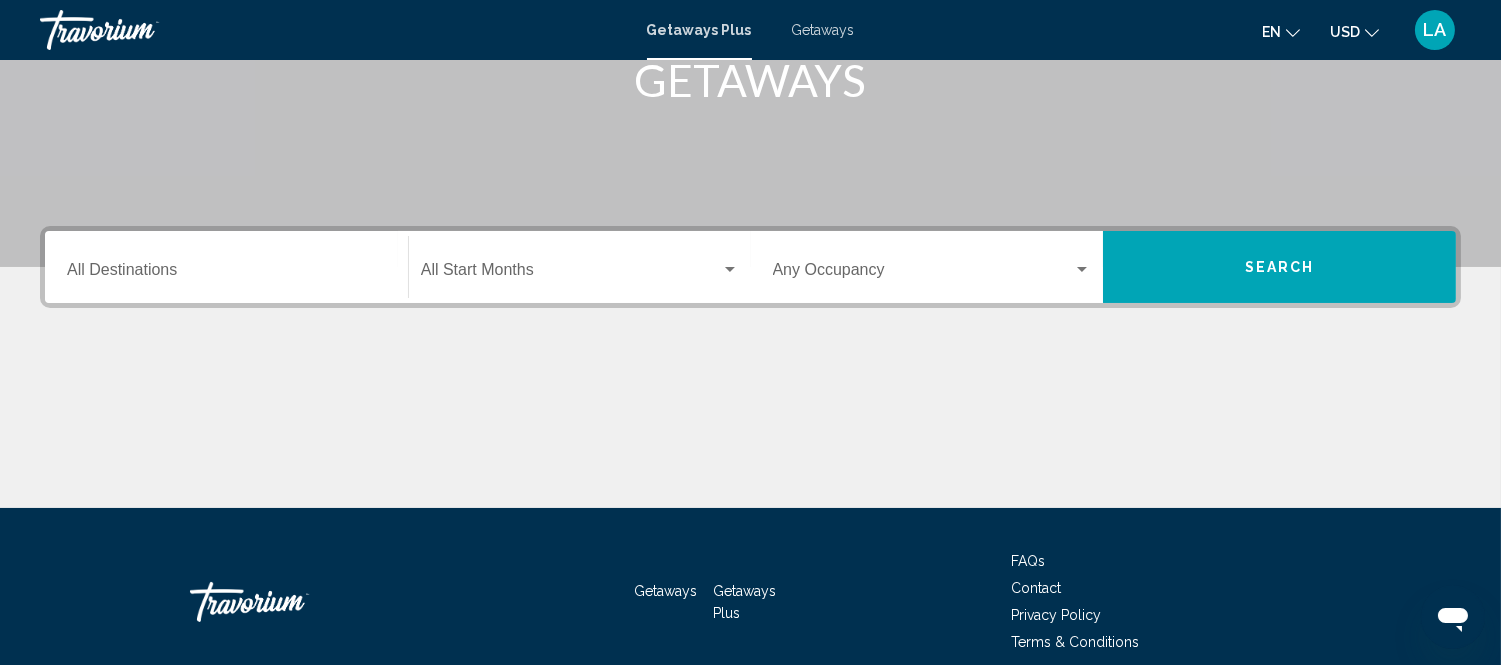 click on "Destination All Destinations" at bounding box center [226, 267] 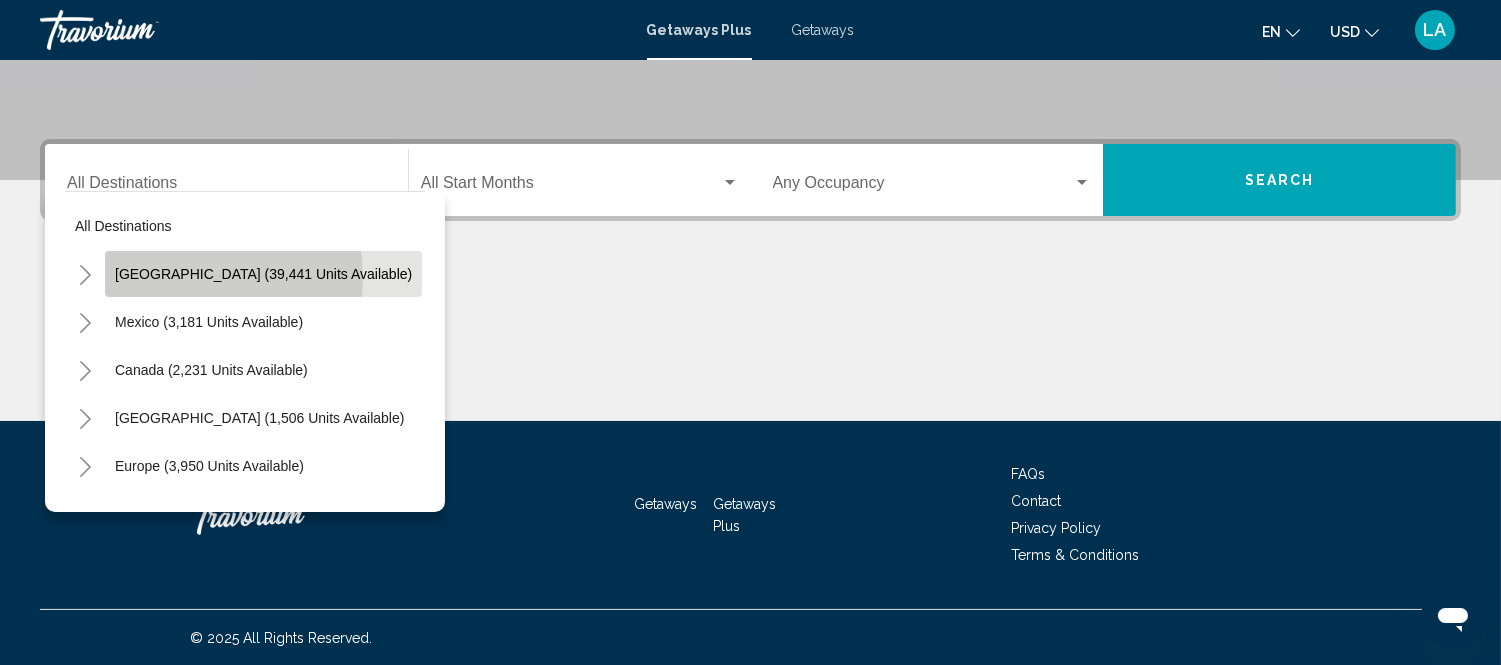 click on "[GEOGRAPHIC_DATA] (39,441 units available)" 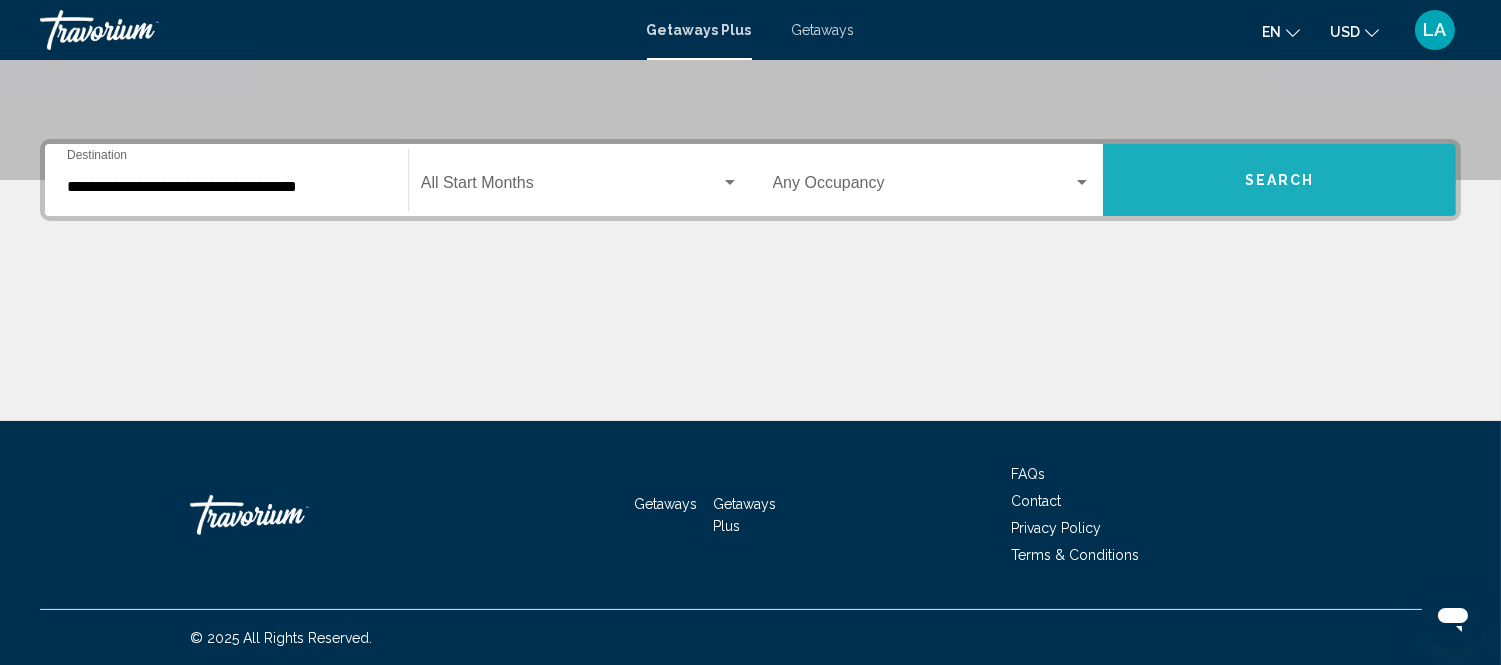 click on "Search" at bounding box center (1279, 180) 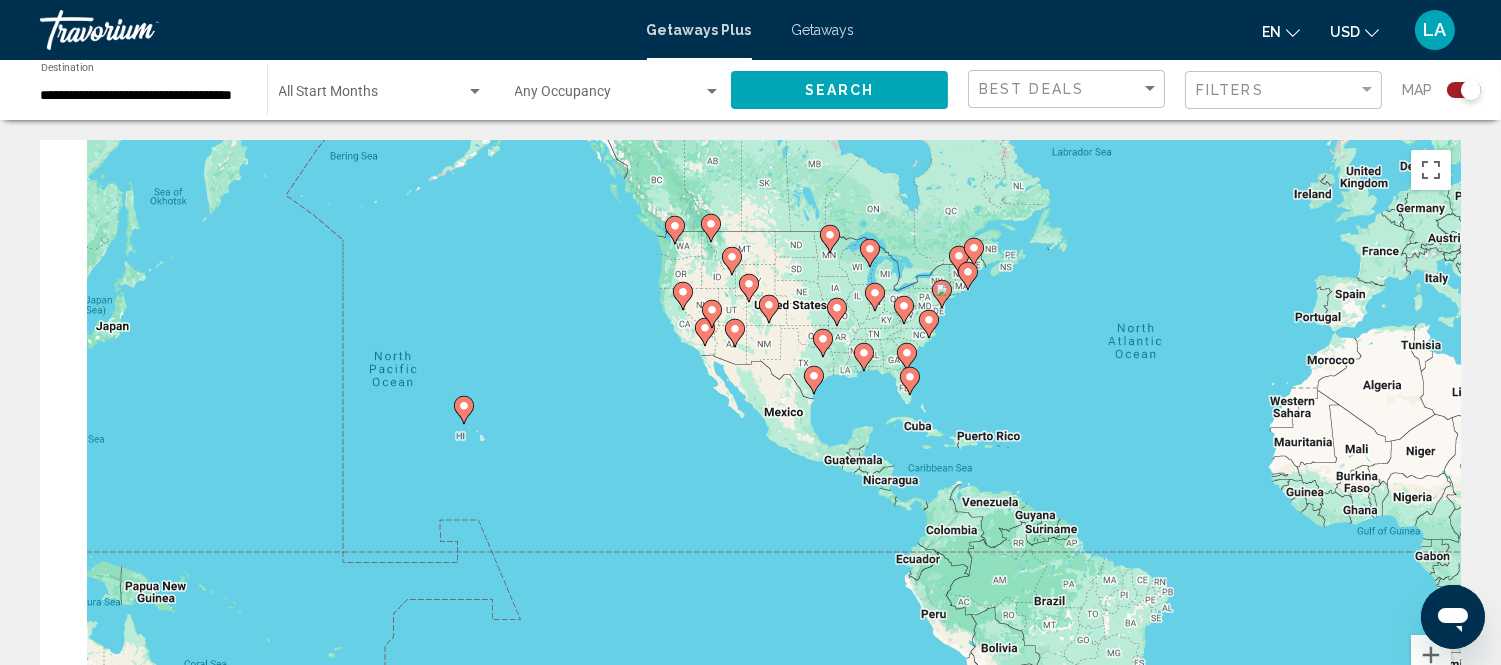 drag, startPoint x: 304, startPoint y: 473, endPoint x: 778, endPoint y: 405, distance: 478.85278 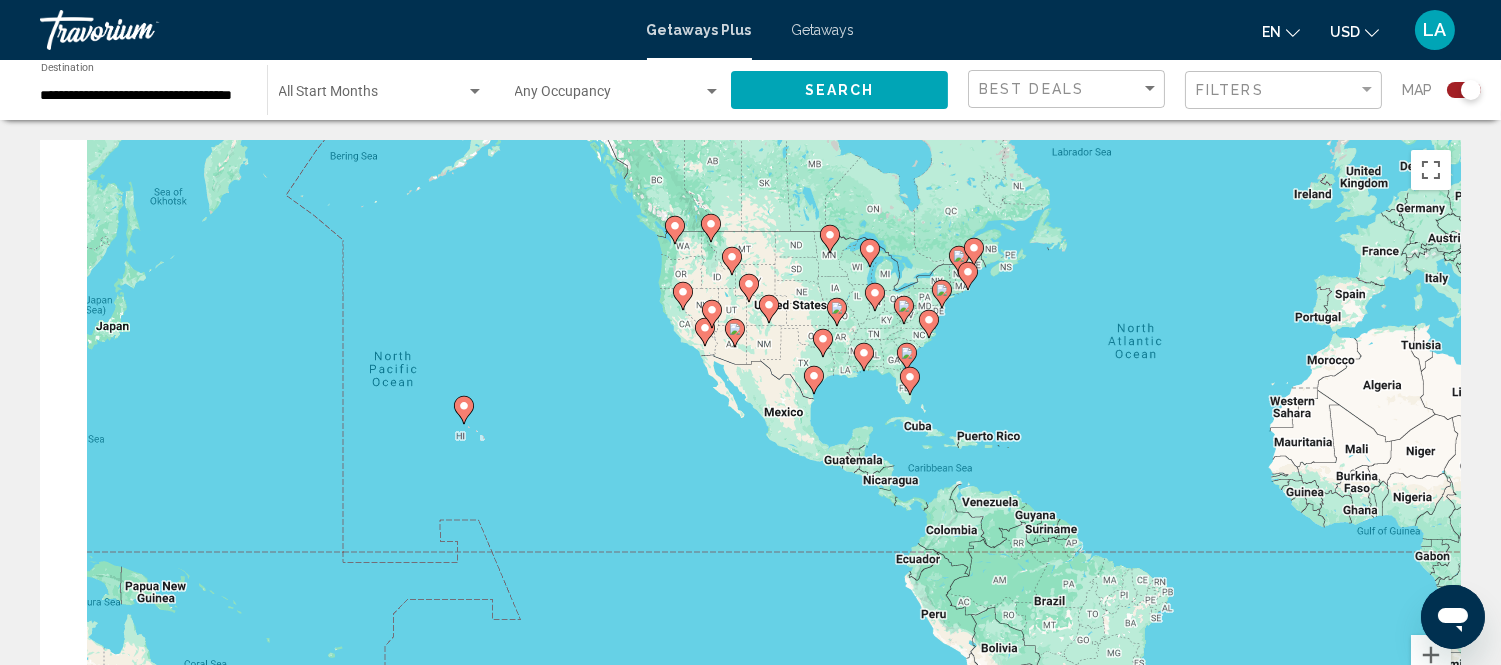 click on "To navigate, press the arrow keys. To activate drag with keyboard, press Alt + Enter. Once in keyboard drag state, use the arrow keys to move the marker. To complete the drag, press the Enter key. To cancel, press Escape." at bounding box center (750, 440) 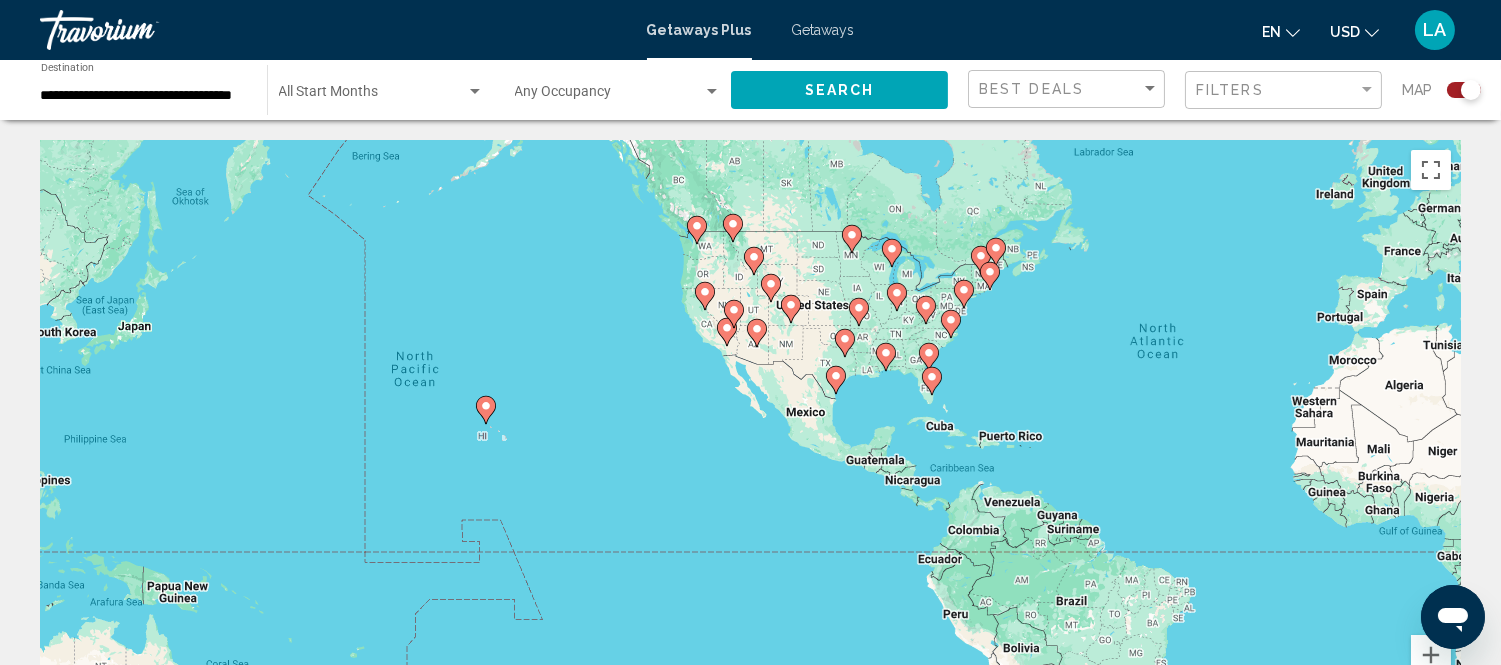 click on "To navigate, press the arrow keys. To activate drag with keyboard, press Alt + Enter. Once in keyboard drag state, use the arrow keys to move the marker. To complete the drag, press the Enter key. To cancel, press Escape." at bounding box center [750, 440] 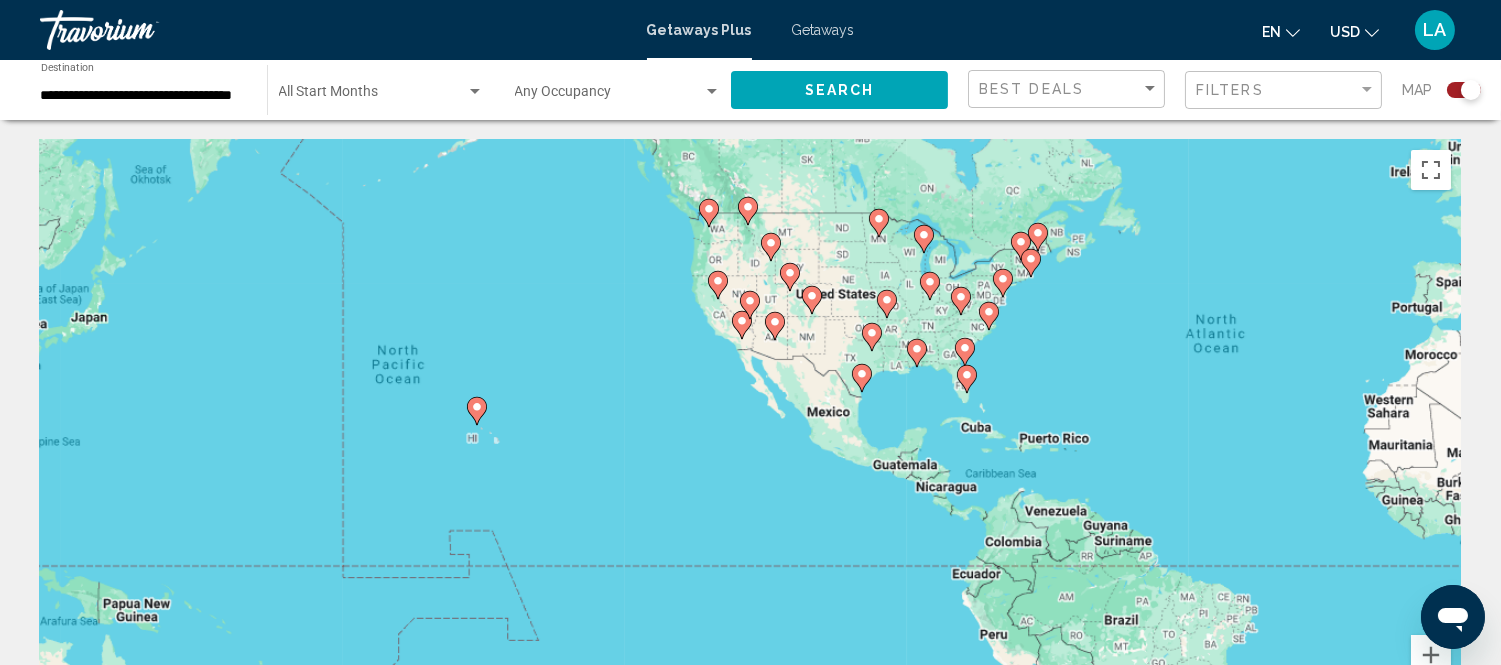 click on "To navigate, press the arrow keys. To activate drag with keyboard, press Alt + Enter. Once in keyboard drag state, use the arrow keys to move the marker. To complete the drag, press the Enter key. To cancel, press Escape." at bounding box center (750, 440) 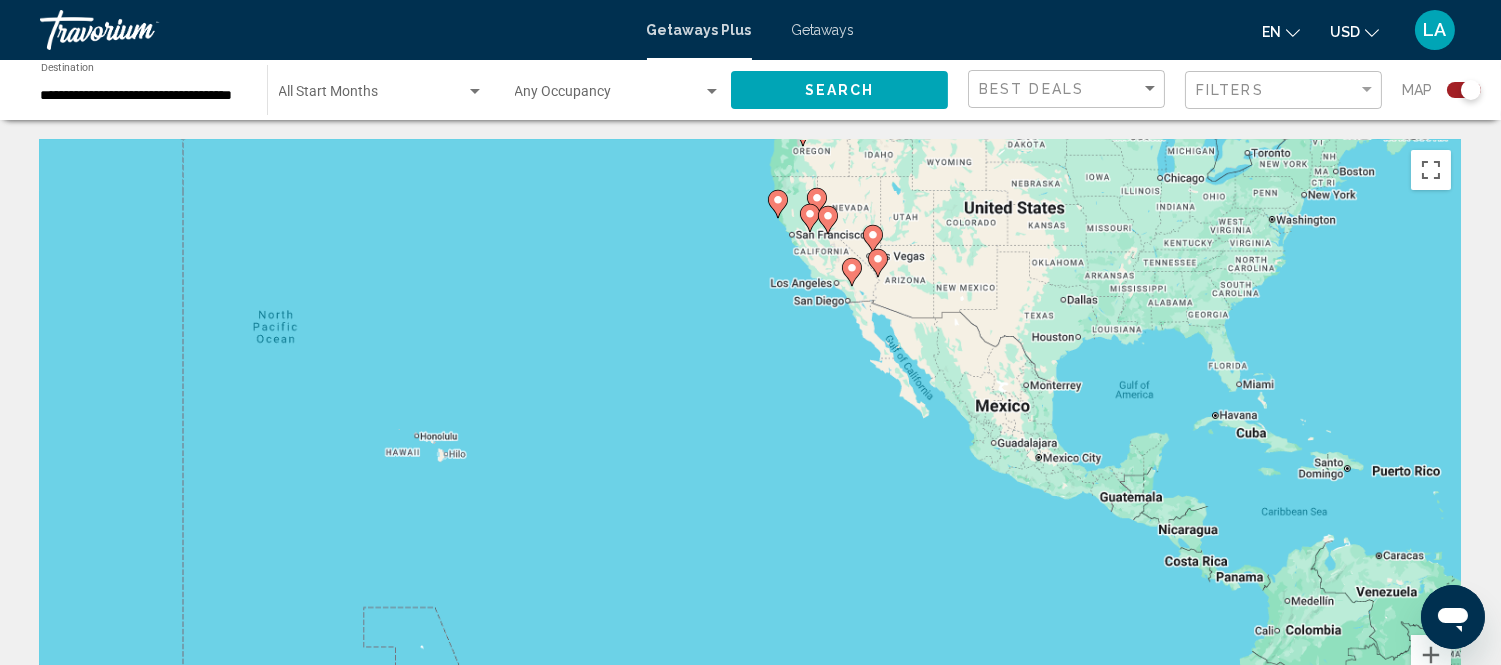 click on "To navigate, press the arrow keys. To activate drag with keyboard, press Alt + Enter. Once in keyboard drag state, use the arrow keys to move the marker. To complete the drag, press the Enter key. To cancel, press Escape." at bounding box center [750, 440] 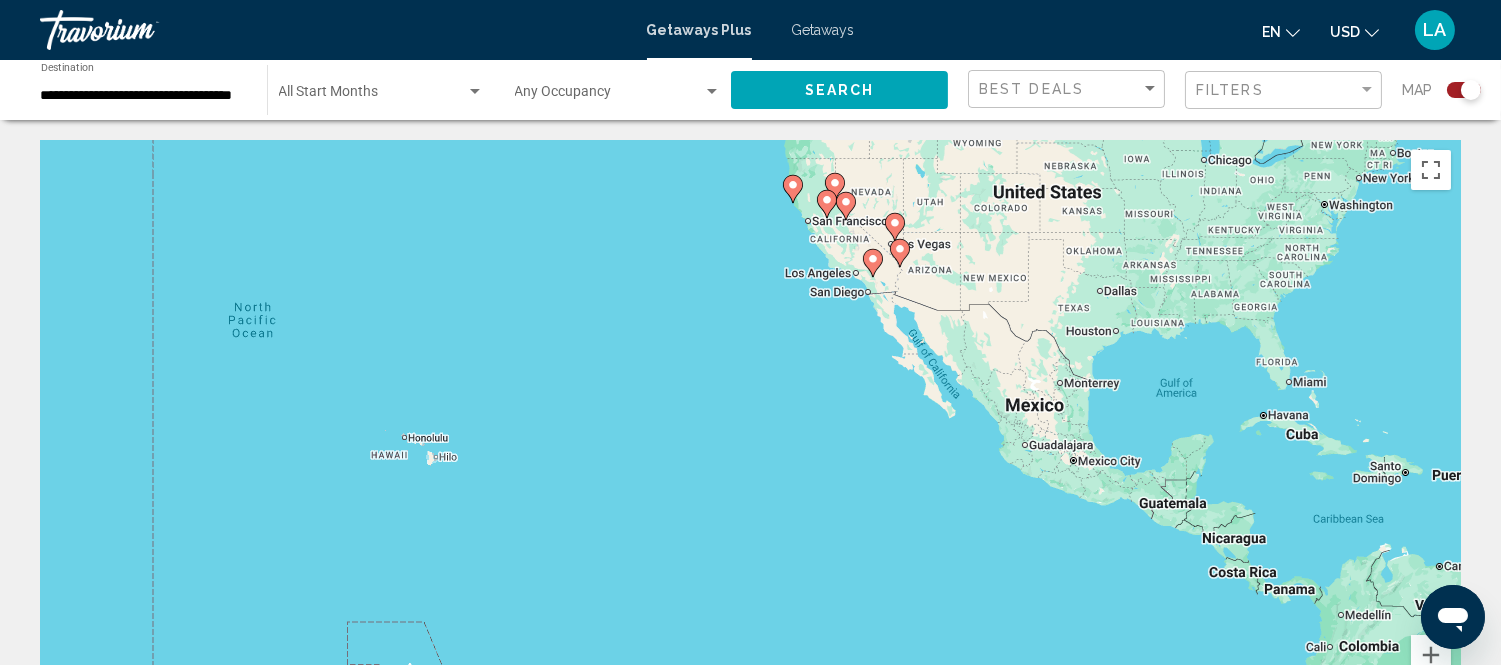 click on "To navigate, press the arrow keys. To activate drag with keyboard, press Alt + Enter. Once in keyboard drag state, use the arrow keys to move the marker. To complete the drag, press the Enter key. To cancel, press Escape." at bounding box center (750, 440) 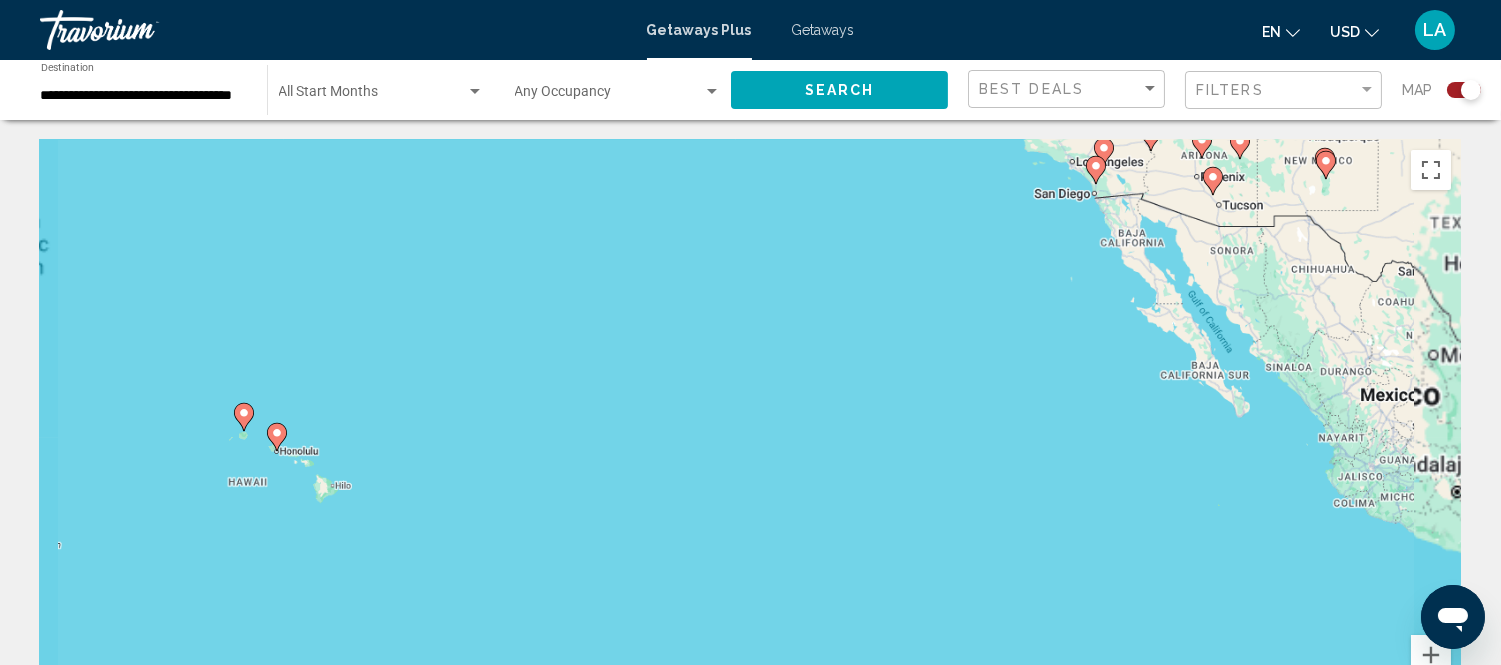 click on "To navigate, press the arrow keys. To activate drag with keyboard, press Alt + Enter. Once in keyboard drag state, use the arrow keys to move the marker. To complete the drag, press the Enter key. To cancel, press Escape." at bounding box center [750, 440] 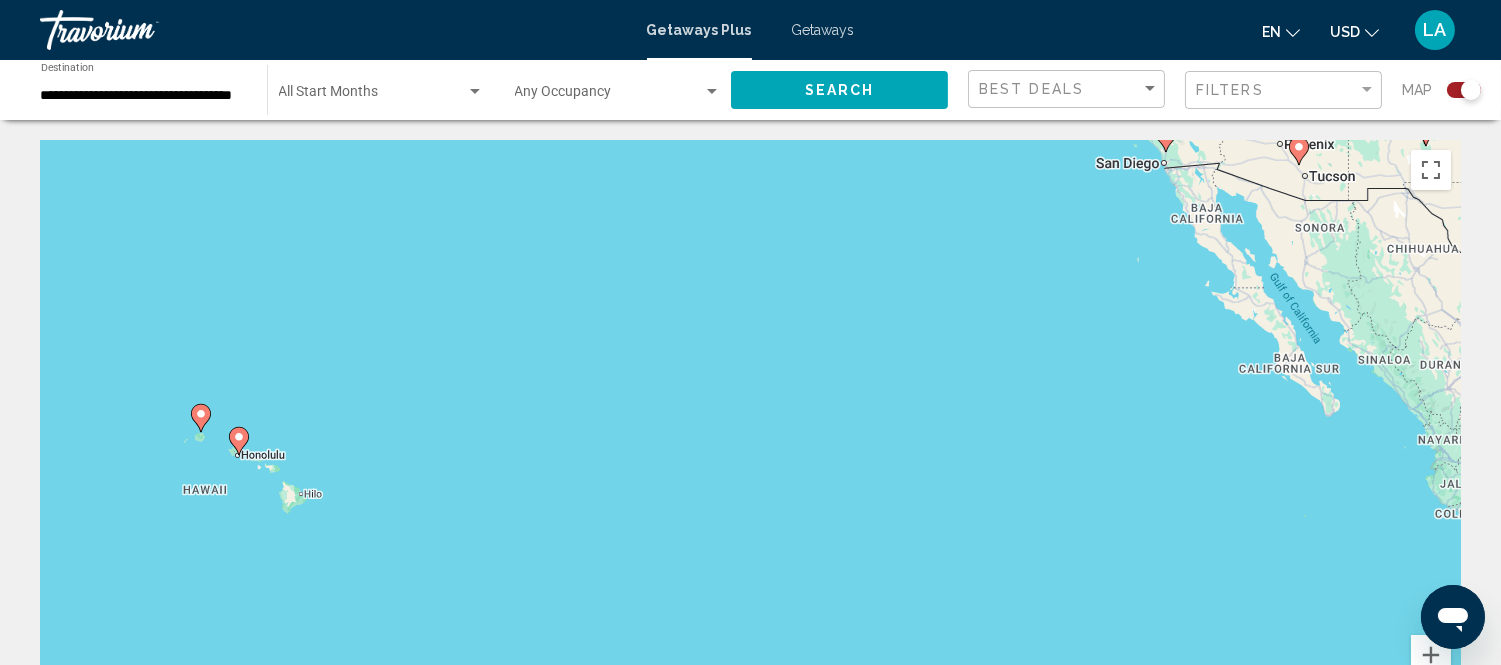 click on "To navigate, press the arrow keys. To activate drag with keyboard, press Alt + Enter. Once in keyboard drag state, use the arrow keys to move the marker. To complete the drag, press the Enter key. To cancel, press Escape." at bounding box center [750, 440] 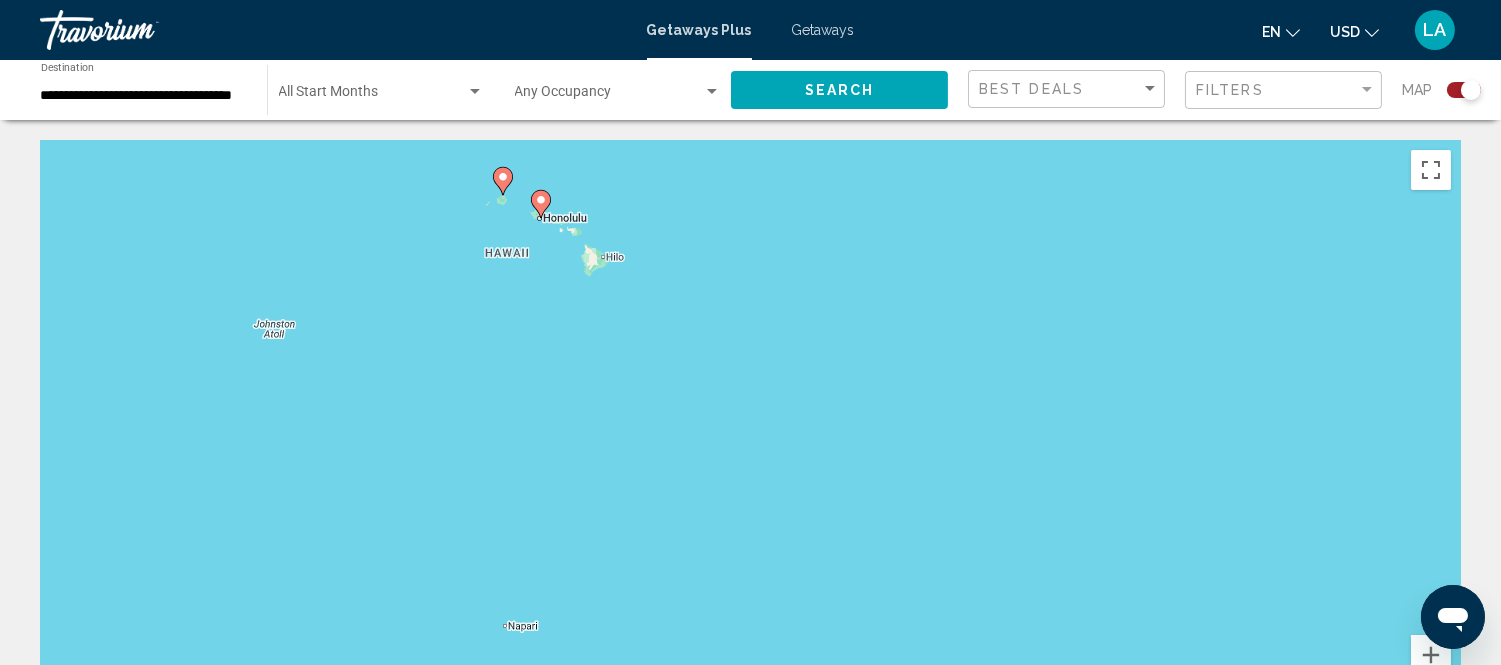 drag, startPoint x: 358, startPoint y: 390, endPoint x: 664, endPoint y: 156, distance: 385.21683 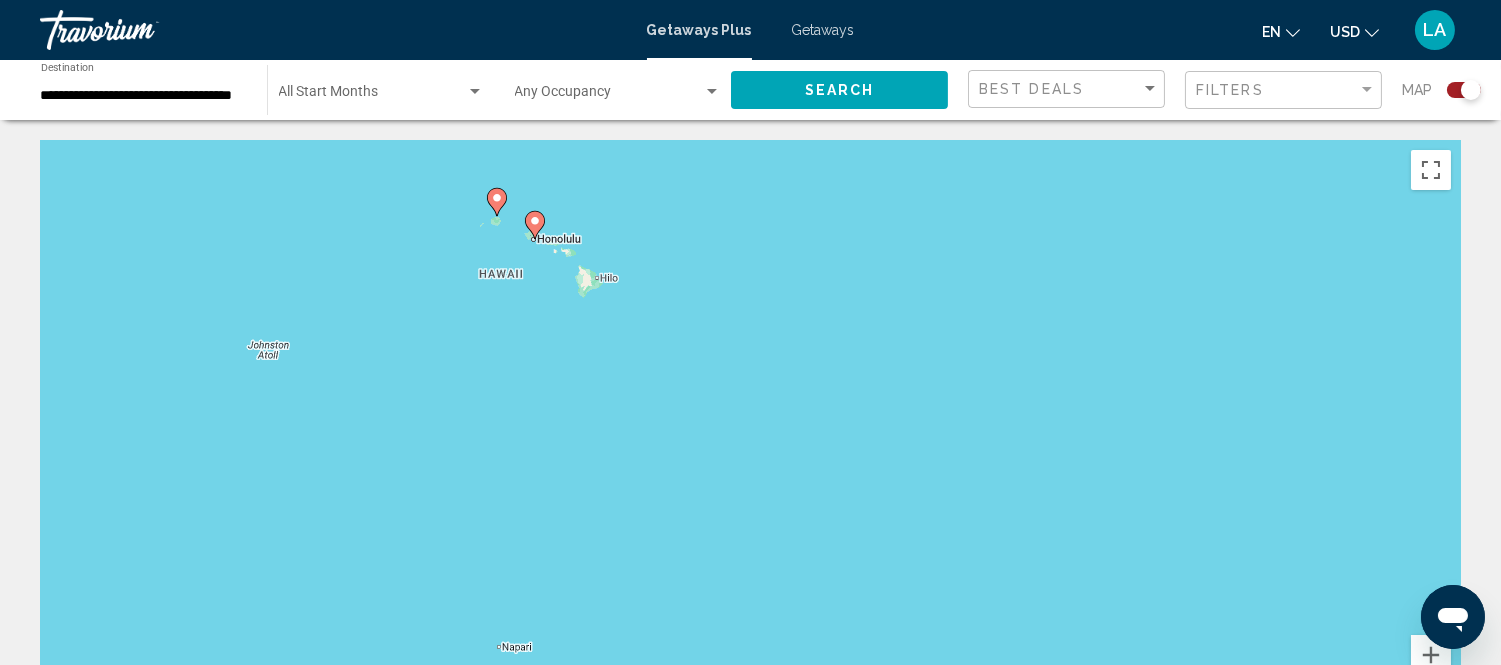 click 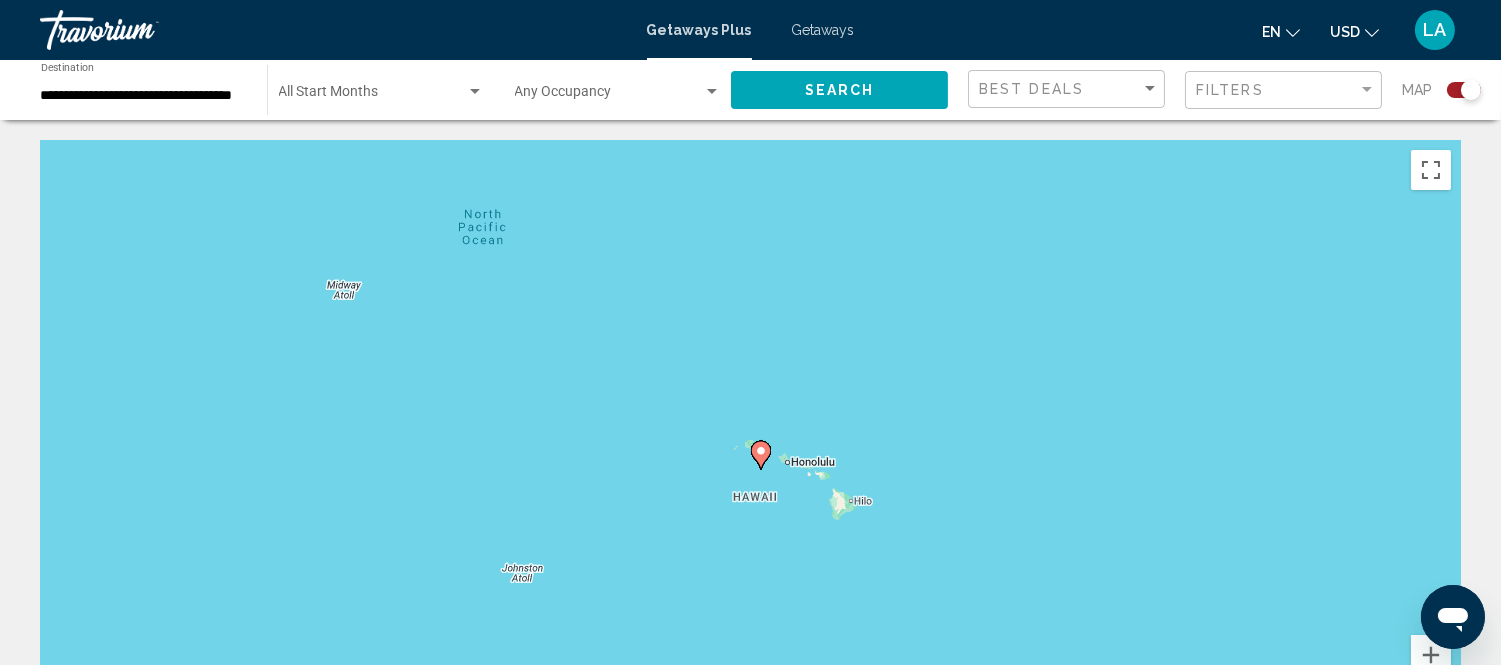 click on "To navigate, press the arrow keys. To activate drag with keyboard, press Alt + Enter. Once in keyboard drag state, use the arrow keys to move the marker. To complete the drag, press the Enter key. To cancel, press Escape." at bounding box center [750, 440] 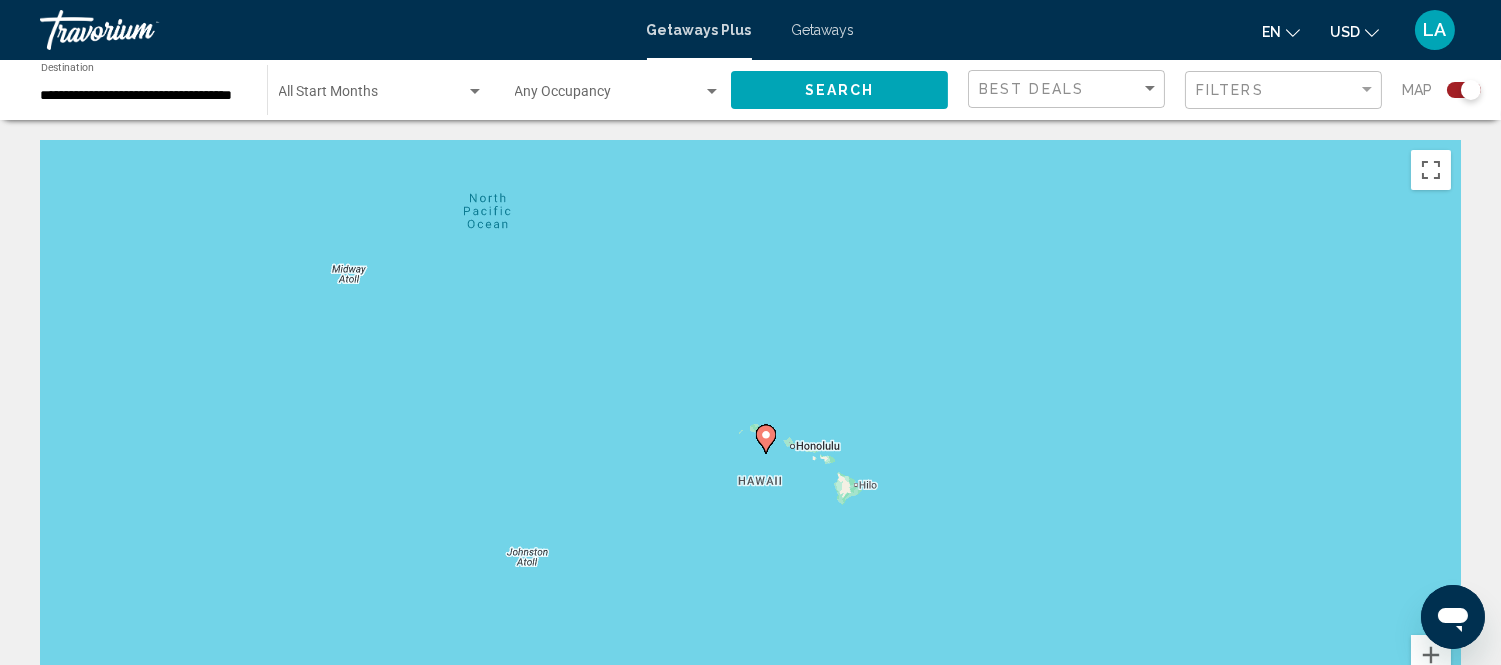 drag, startPoint x: 662, startPoint y: 452, endPoint x: 654, endPoint y: 297, distance: 155.20631 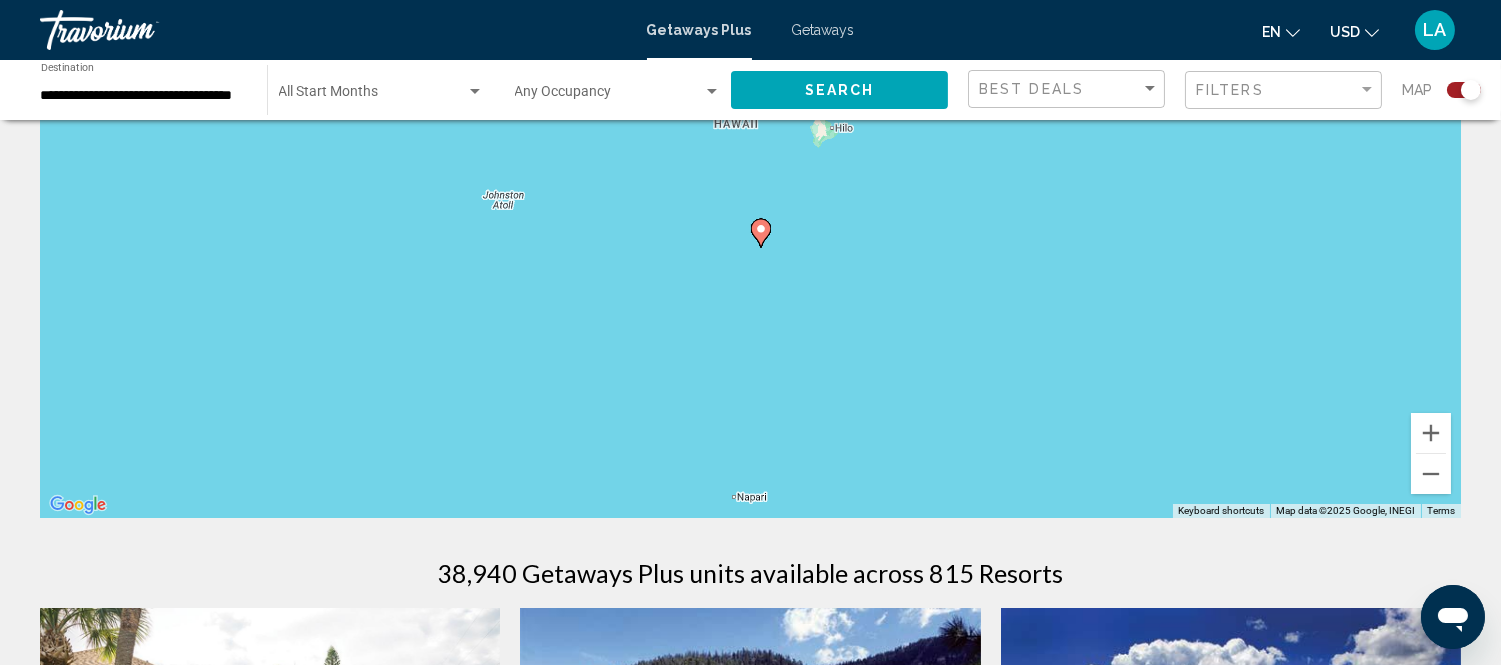 scroll, scrollTop: 0, scrollLeft: 0, axis: both 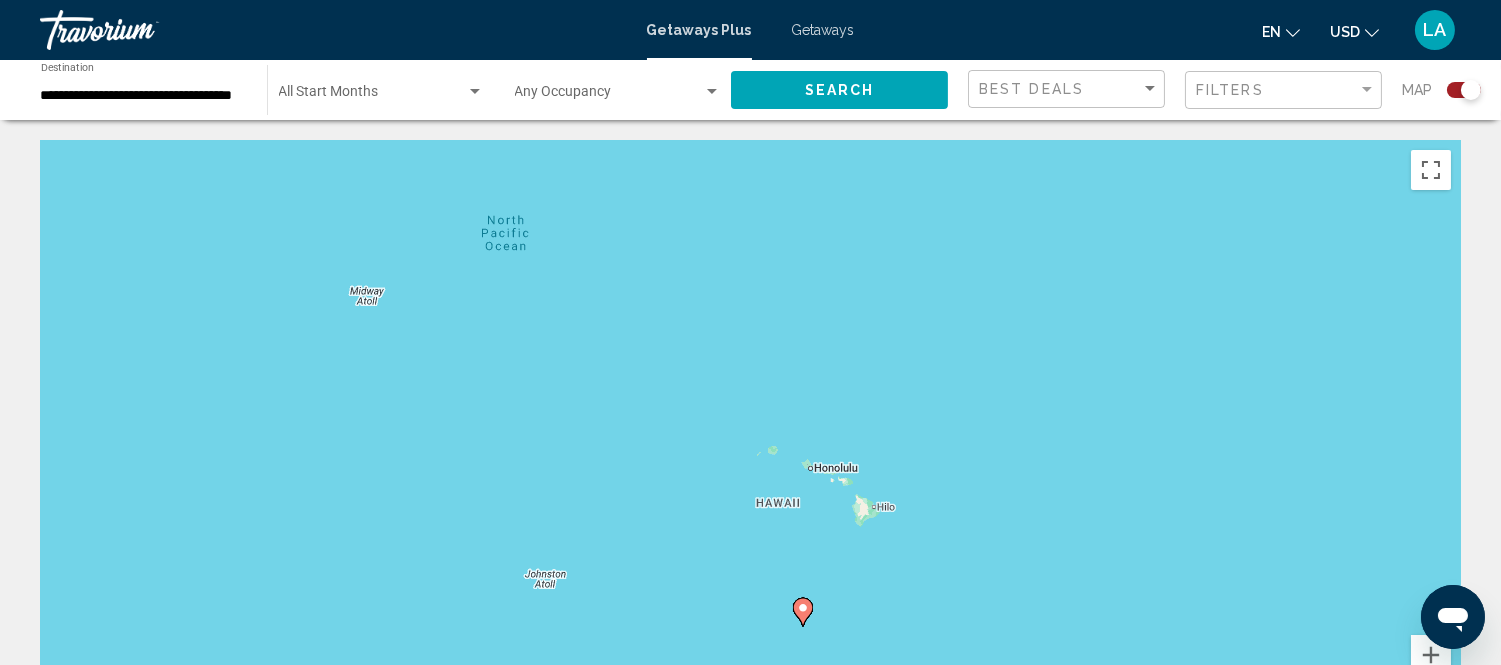 drag, startPoint x: 780, startPoint y: 443, endPoint x: 826, endPoint y: 606, distance: 169.36647 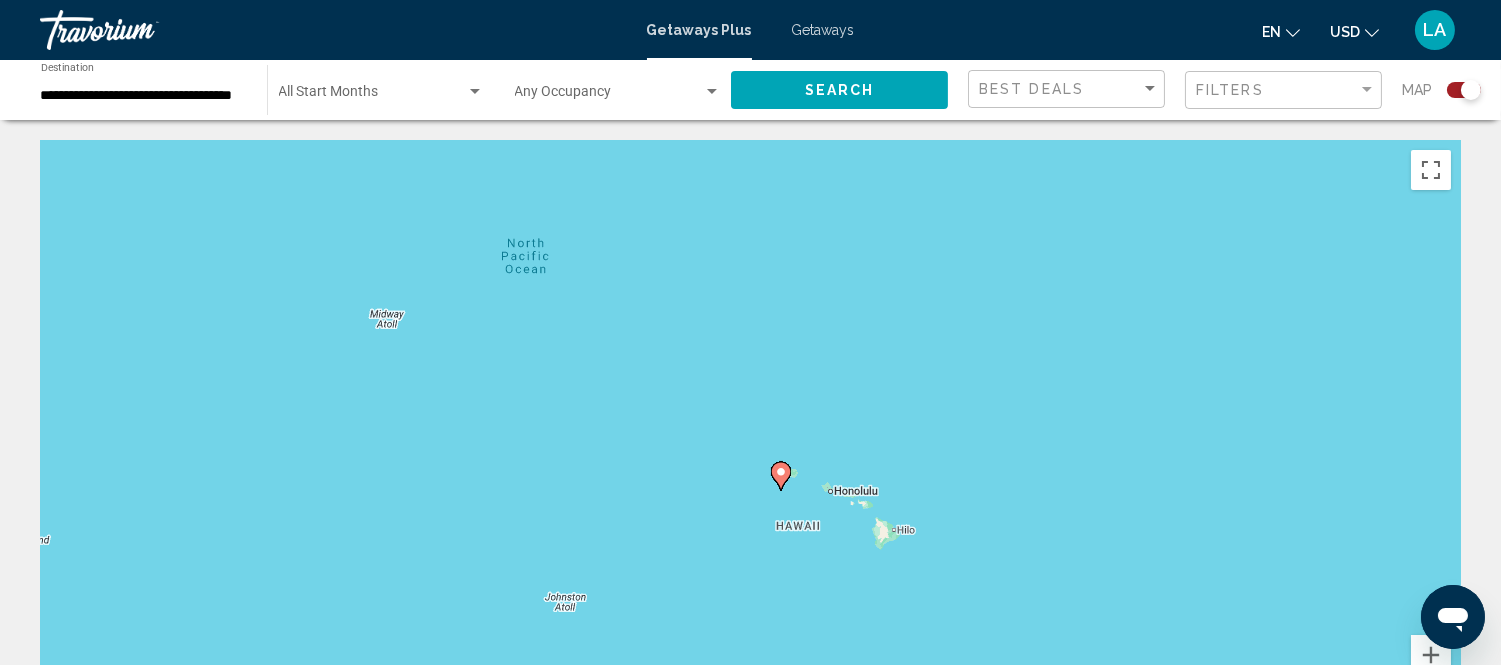 drag, startPoint x: 461, startPoint y: 351, endPoint x: 484, endPoint y: 374, distance: 32.526913 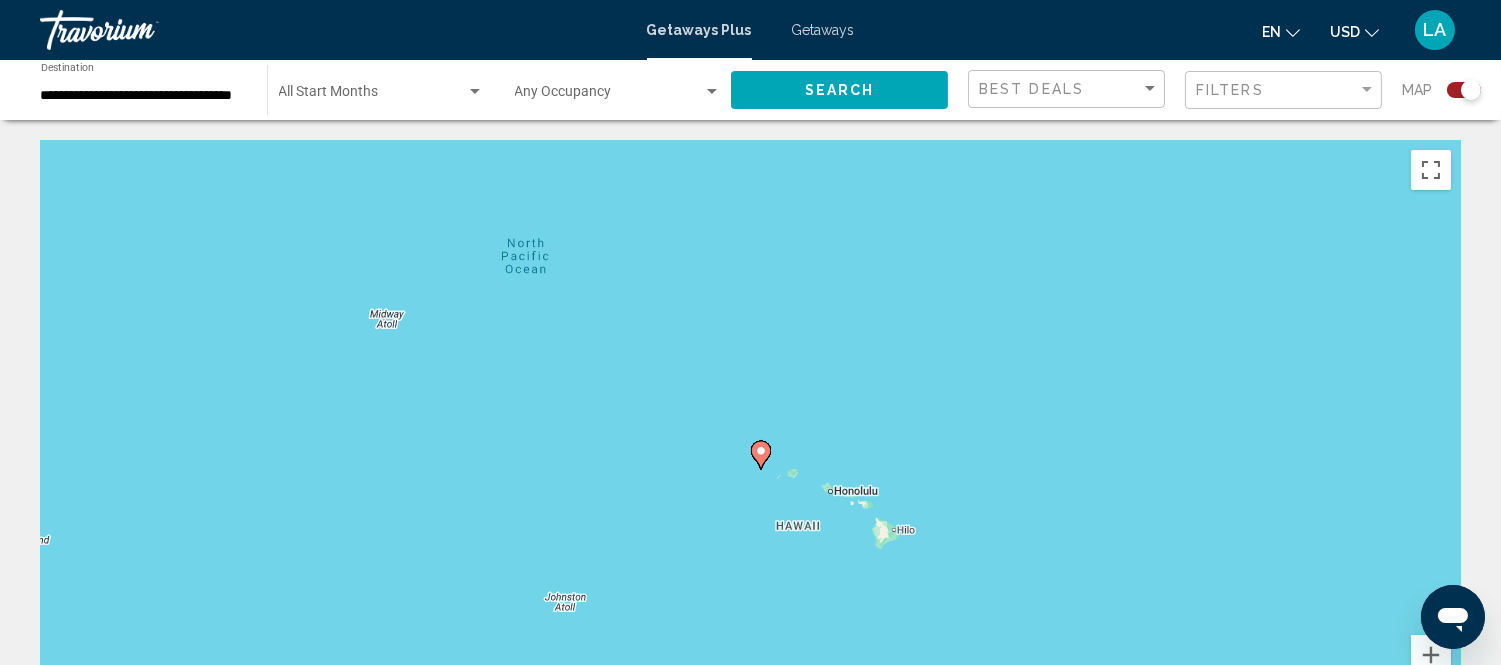 click on "To navigate, press the arrow keys. To activate drag with keyboard, press Alt + Enter. Once in keyboard drag state, use the arrow keys to move the marker. To complete the drag, press the Enter key. To cancel, press Escape." at bounding box center (750, 440) 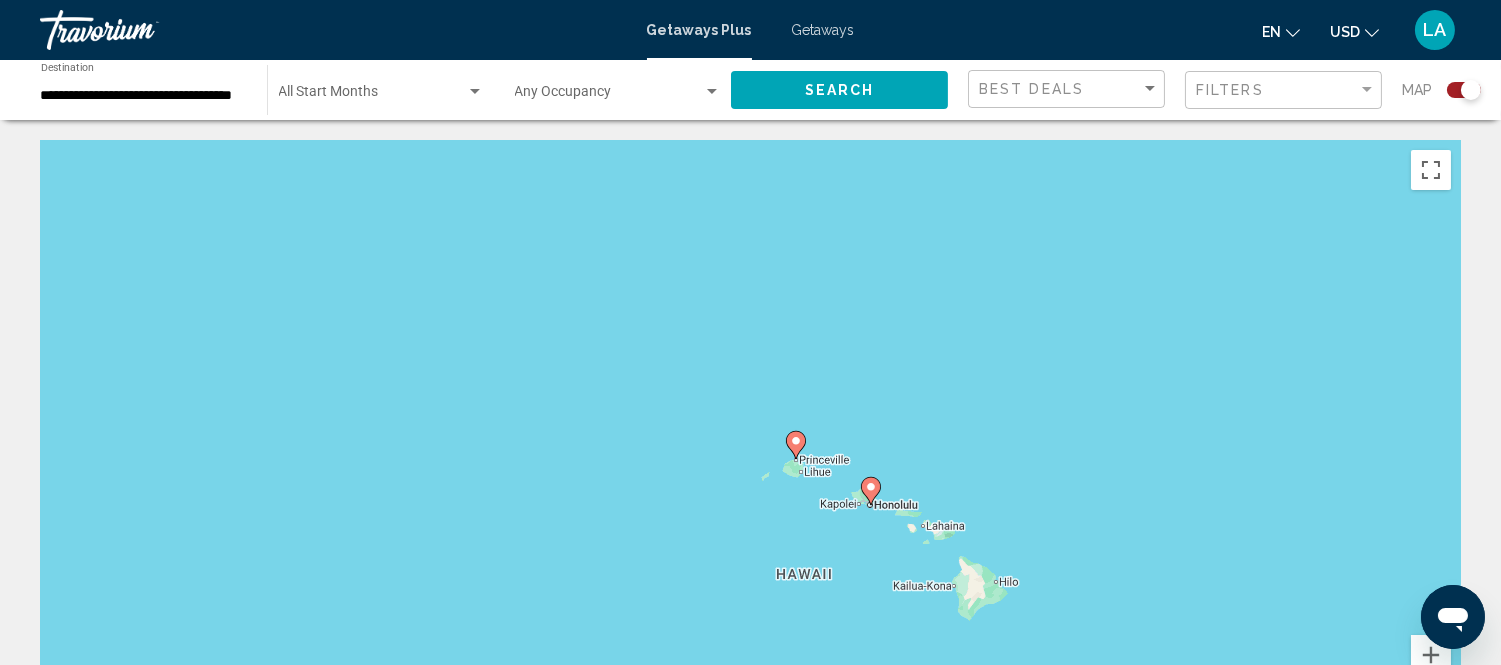 click 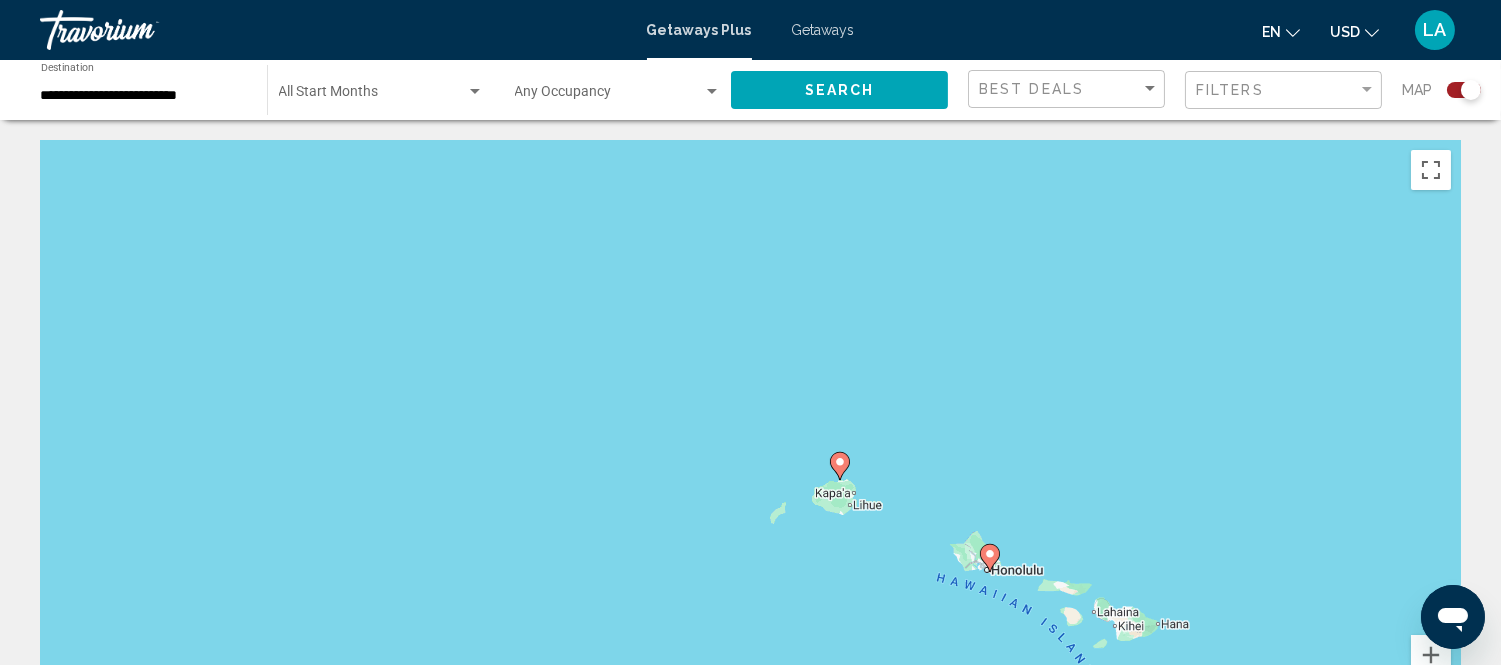 click 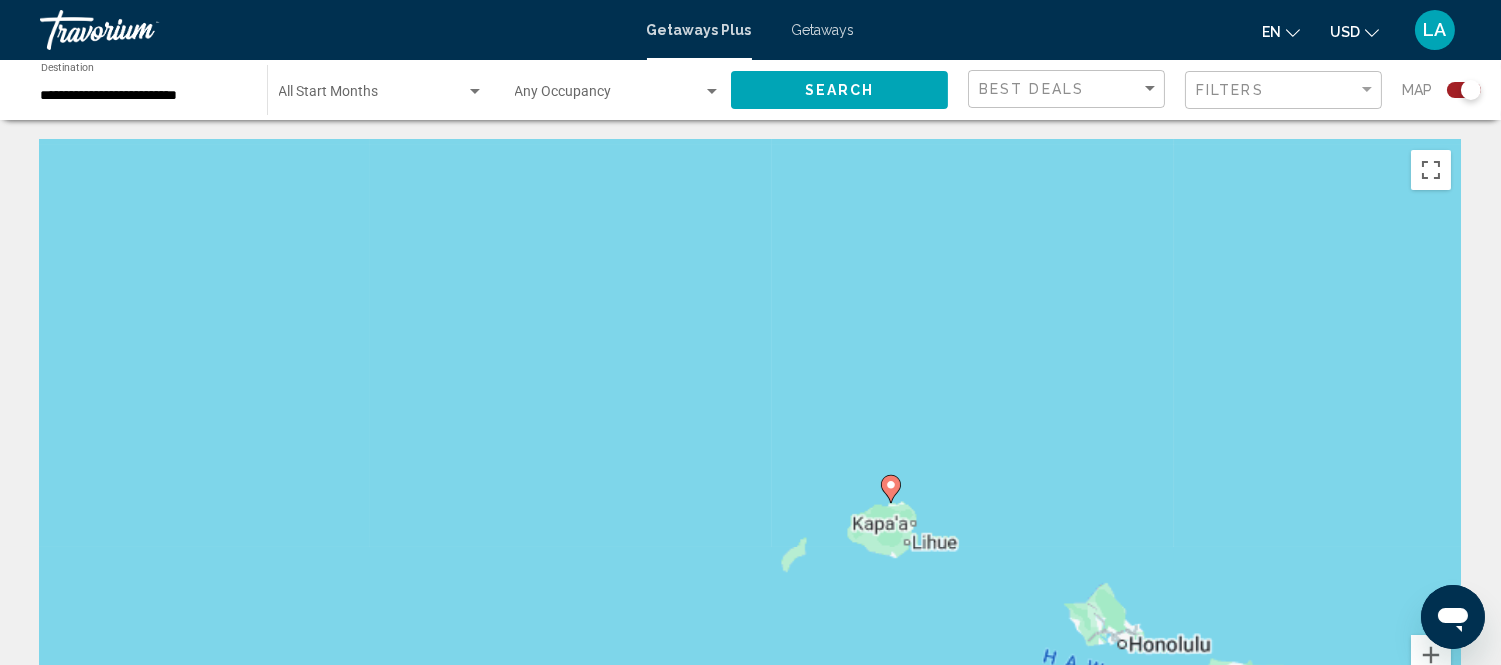 click on "To navigate, press the arrow keys. To activate drag with keyboard, press Alt + Enter. Once in keyboard drag state, use the arrow keys to move the marker. To complete the drag, press the Enter key. To cancel, press Escape." at bounding box center [750, 440] 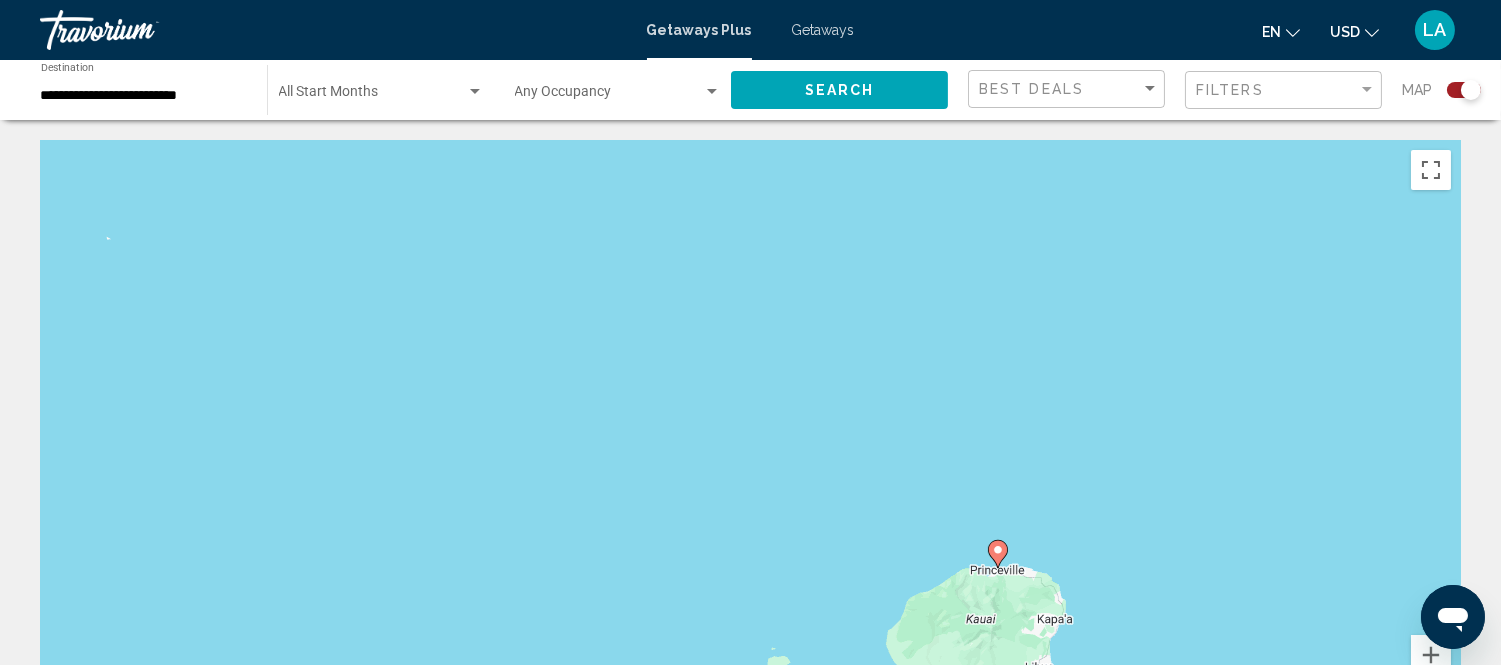 click 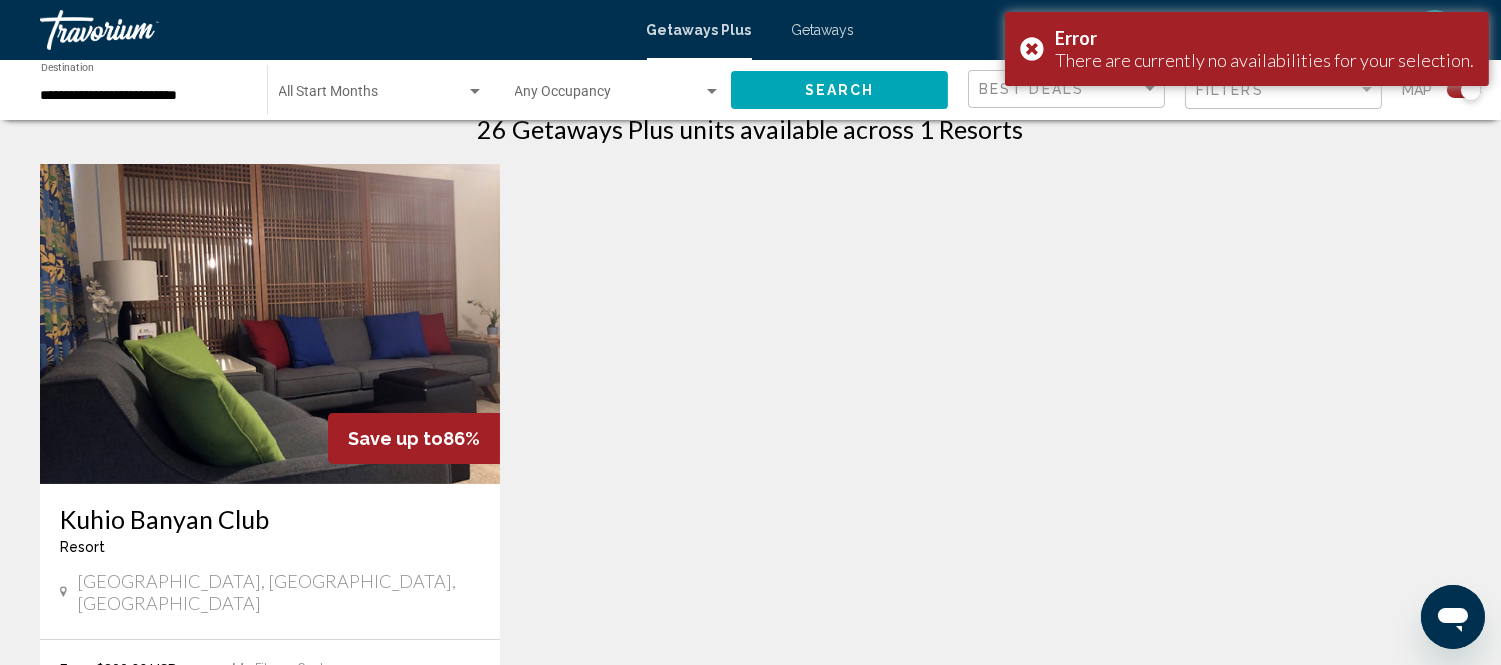 scroll, scrollTop: 888, scrollLeft: 0, axis: vertical 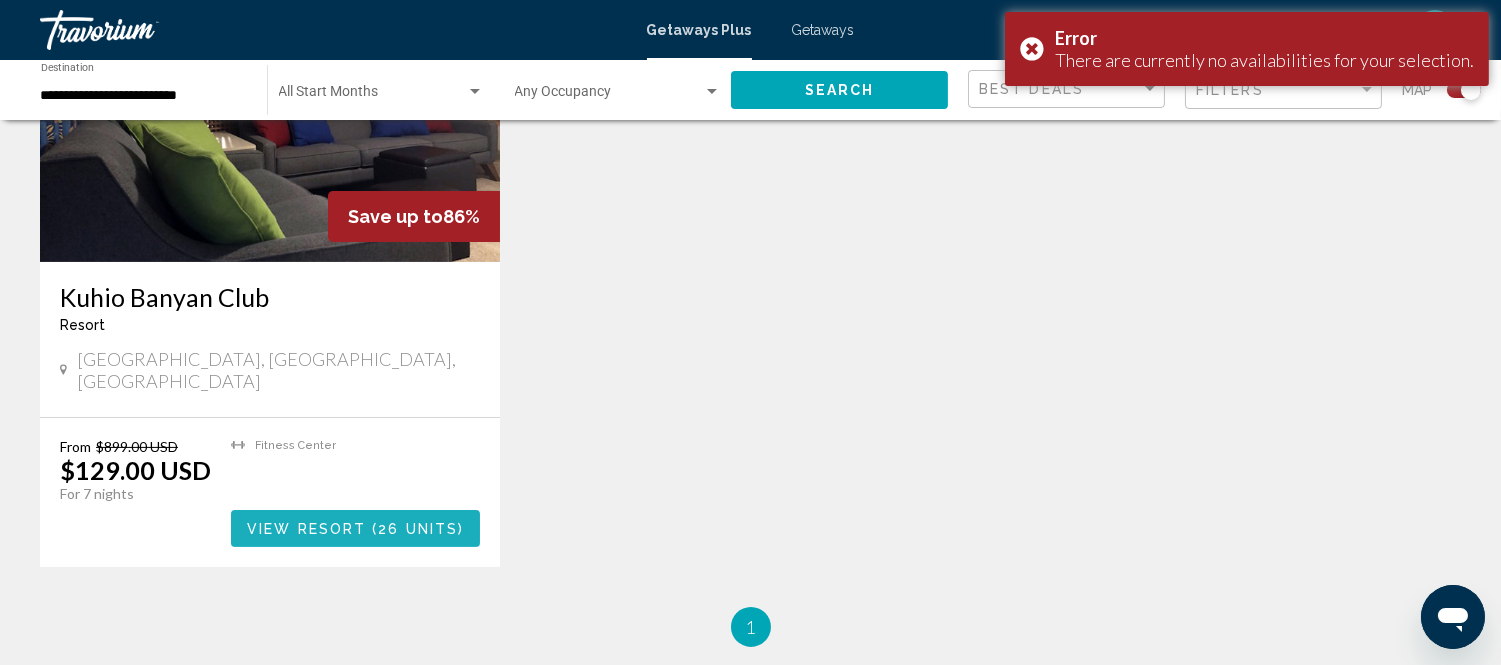 click on "View Resort" at bounding box center [306, 529] 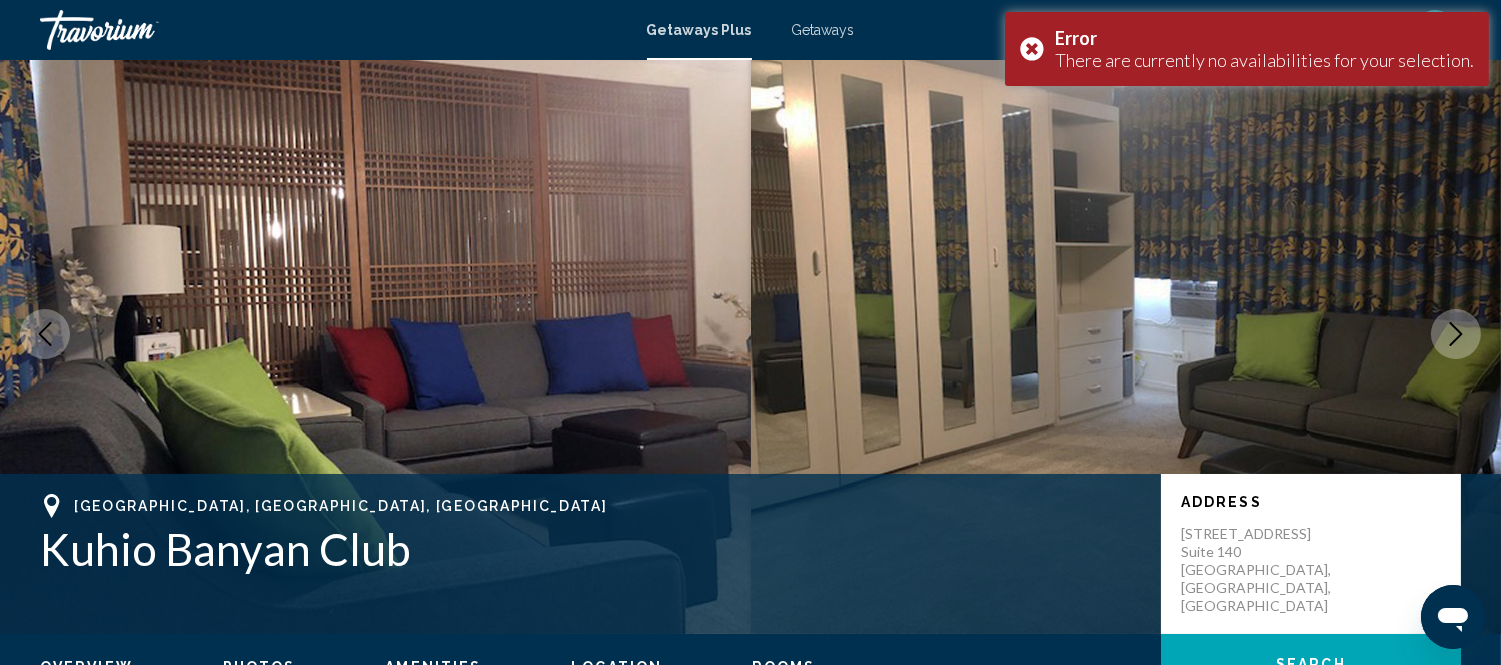 scroll, scrollTop: 2485, scrollLeft: 0, axis: vertical 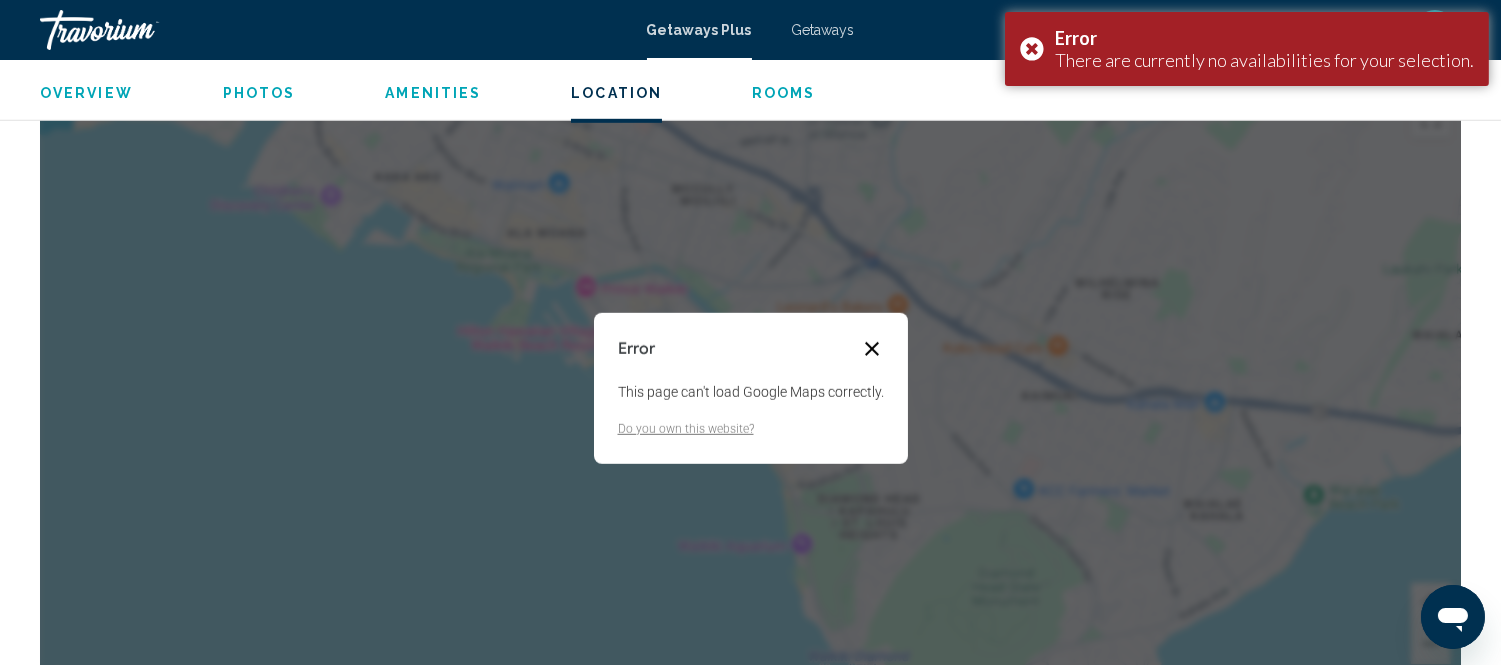 click at bounding box center [872, 349] 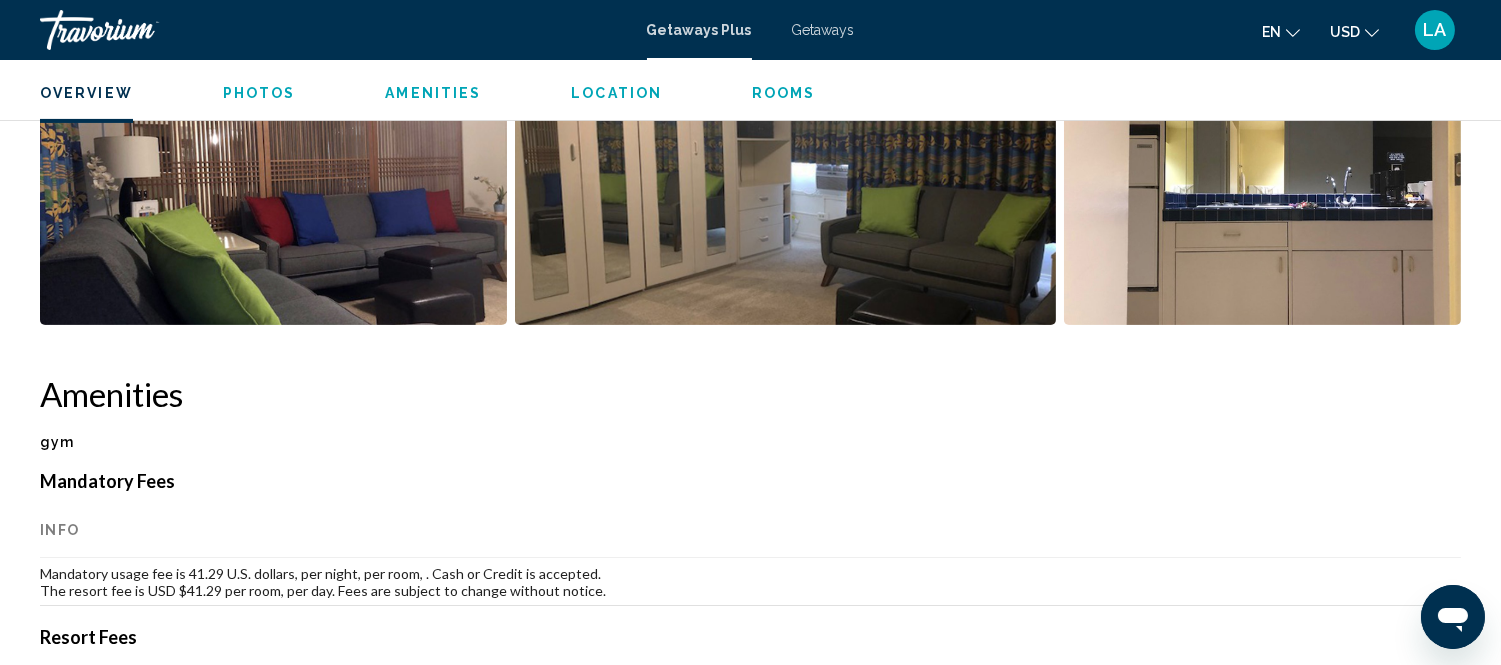 scroll, scrollTop: 695, scrollLeft: 0, axis: vertical 